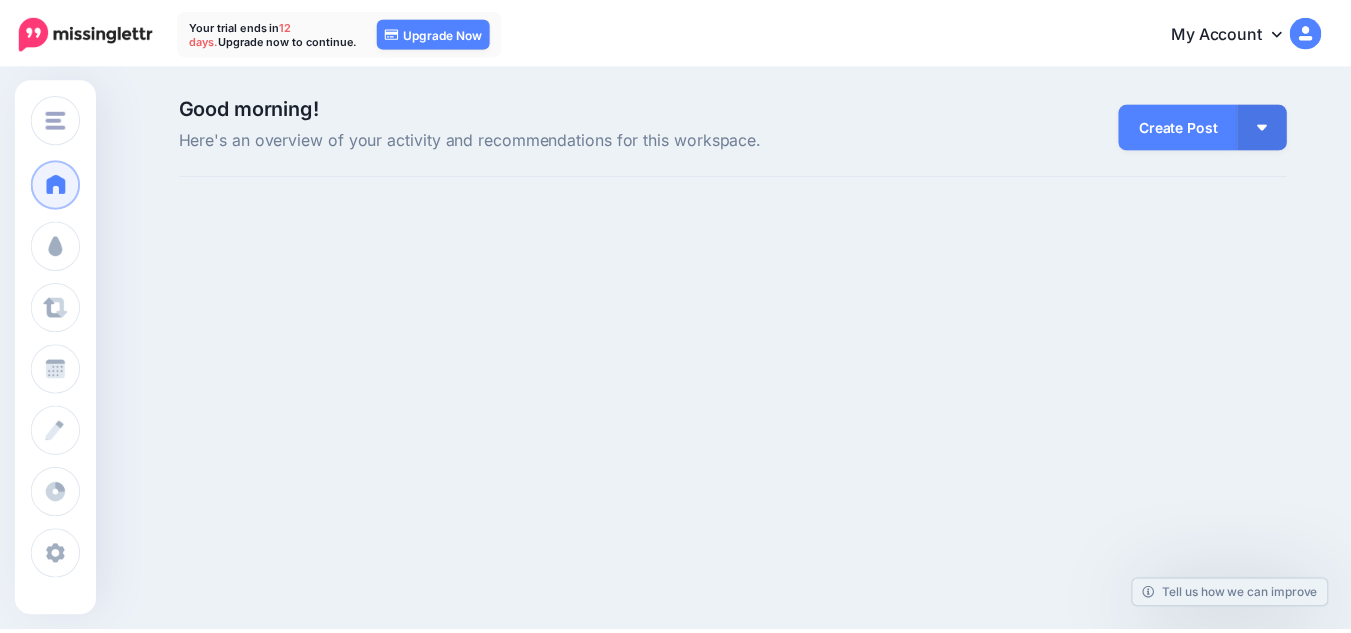 scroll, scrollTop: 0, scrollLeft: 0, axis: both 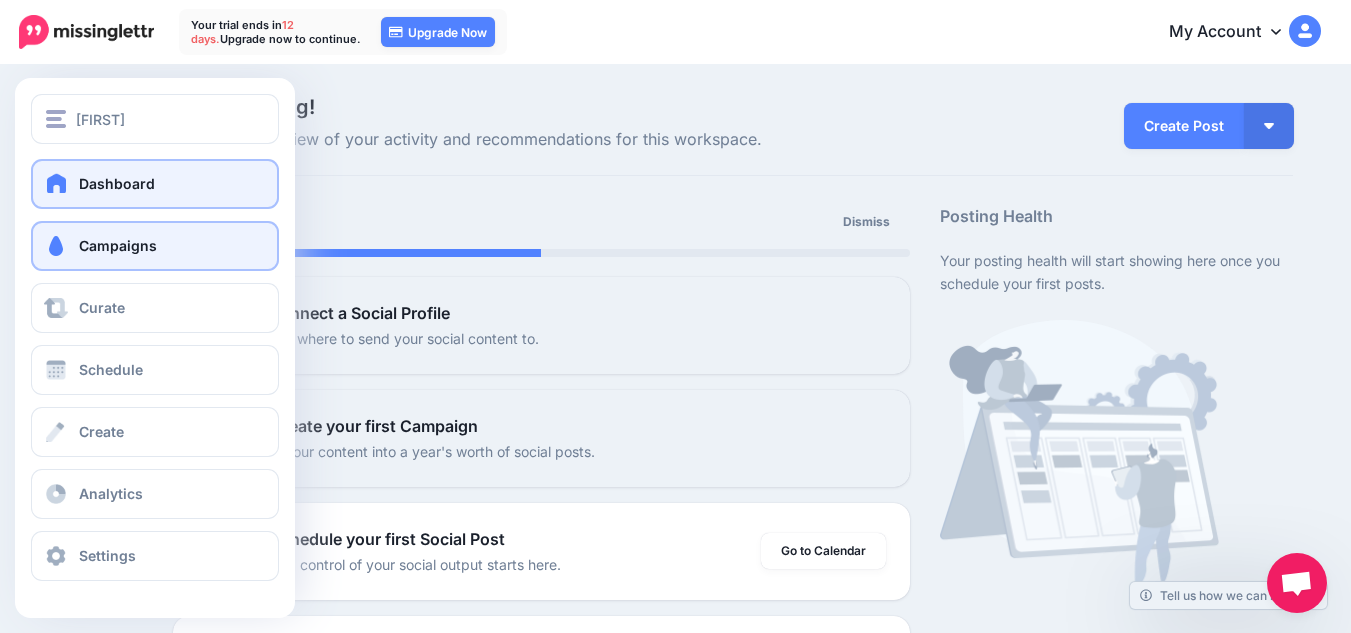 click on "Campaigns" at bounding box center (155, 246) 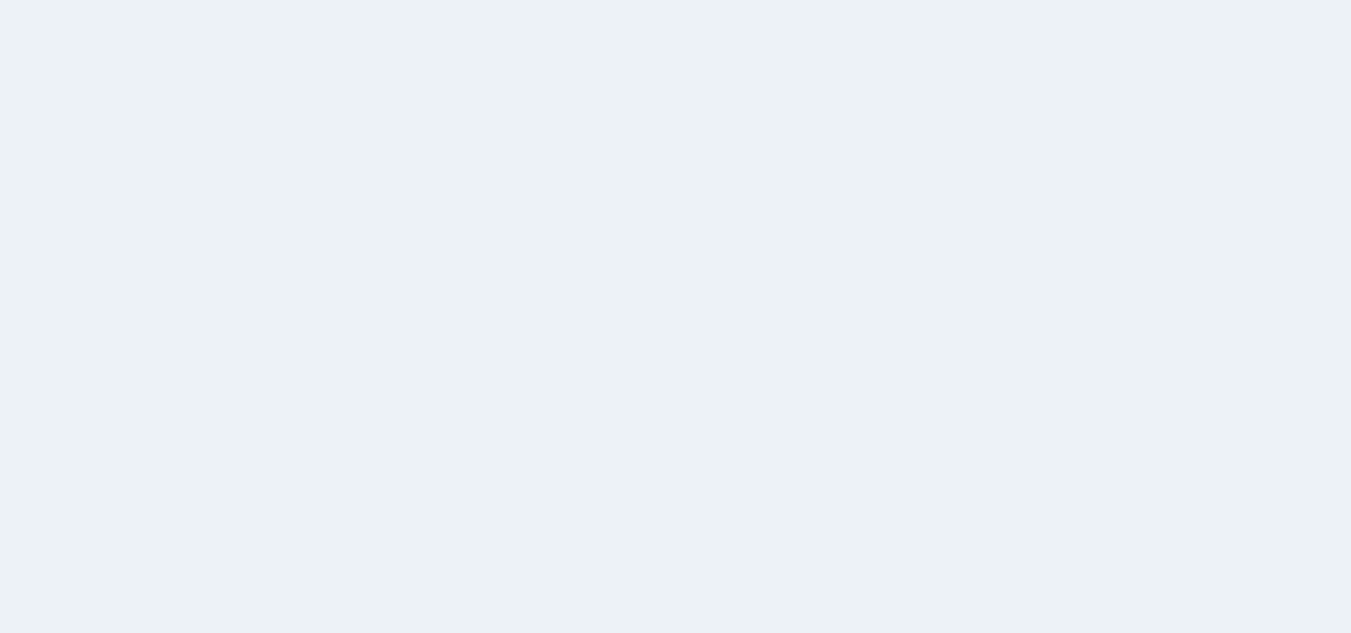 scroll, scrollTop: 0, scrollLeft: 0, axis: both 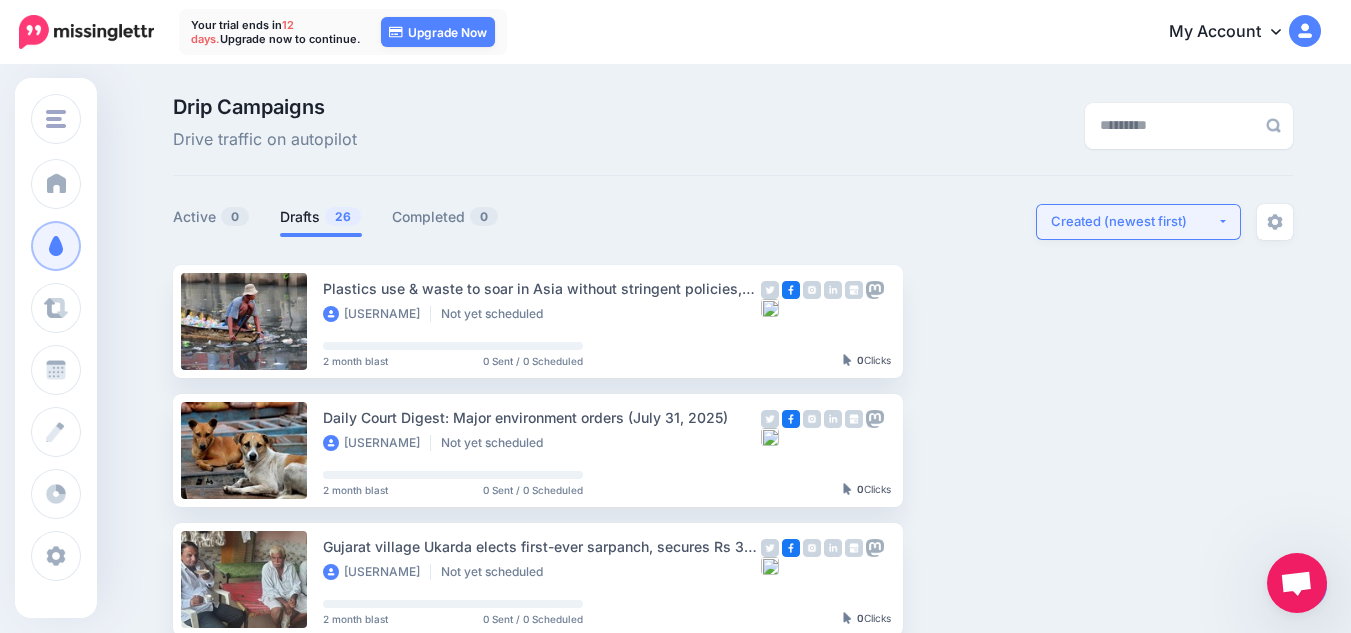 click on "Created (newest first)" at bounding box center [1134, 221] 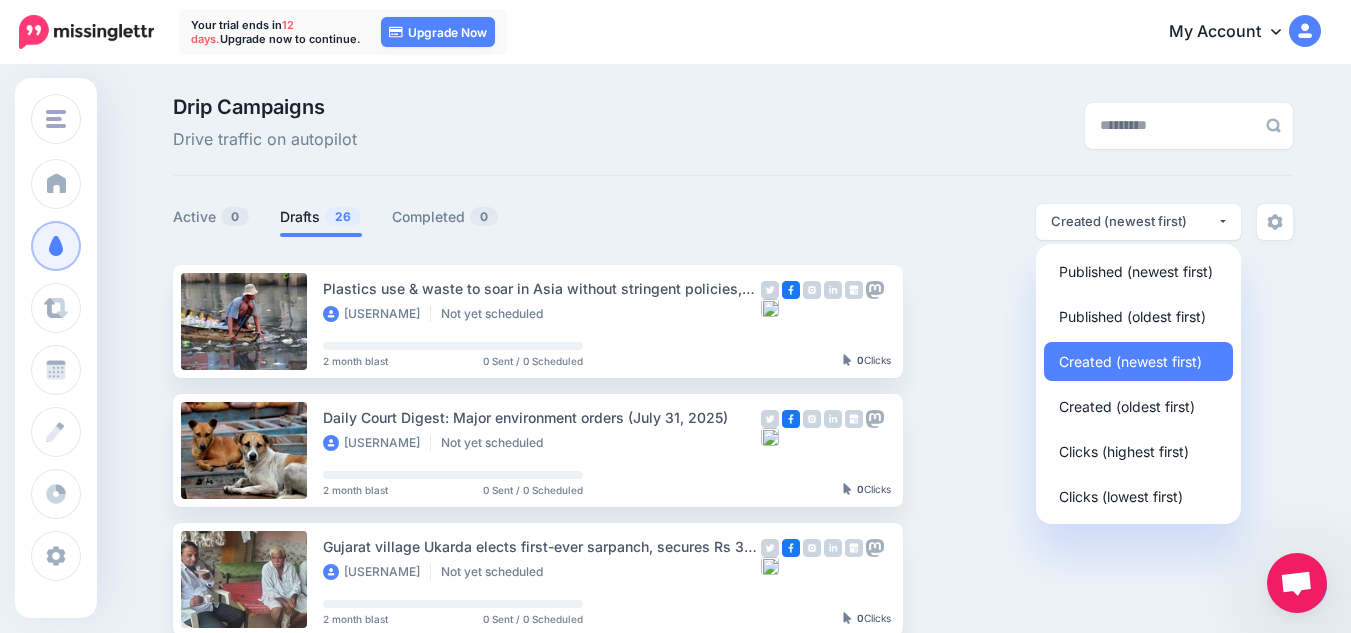 click on "**********" at bounding box center [1013, 222] 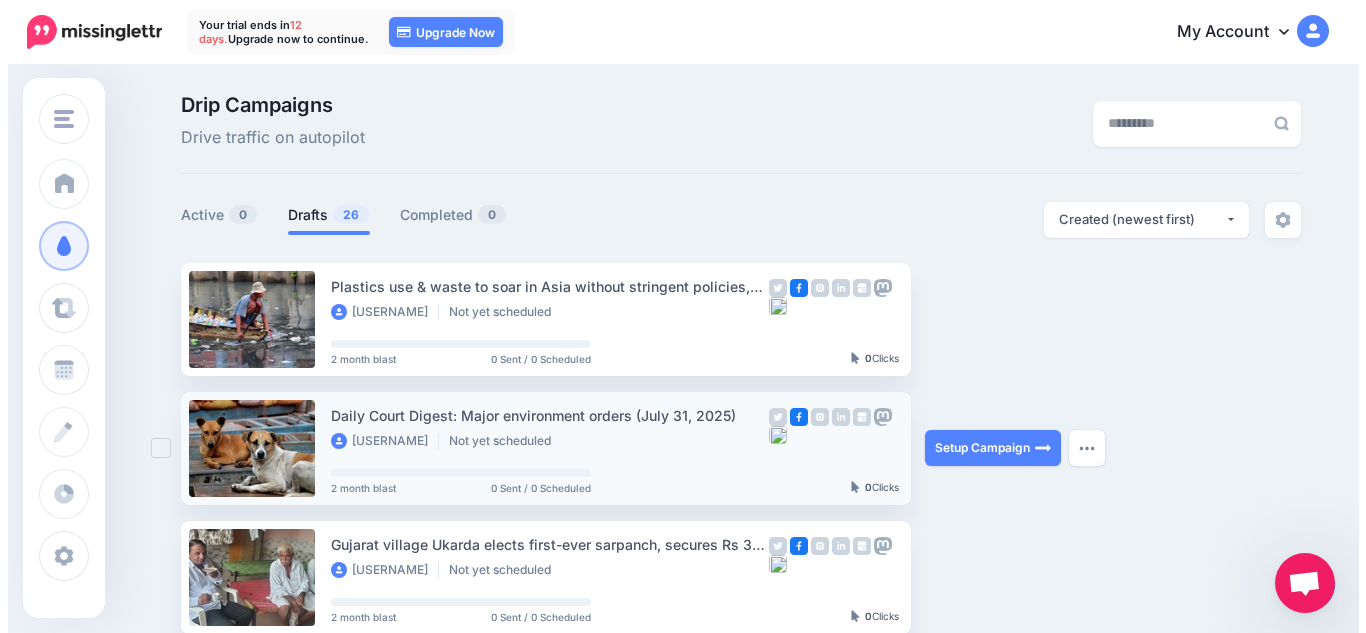 scroll, scrollTop: 0, scrollLeft: 0, axis: both 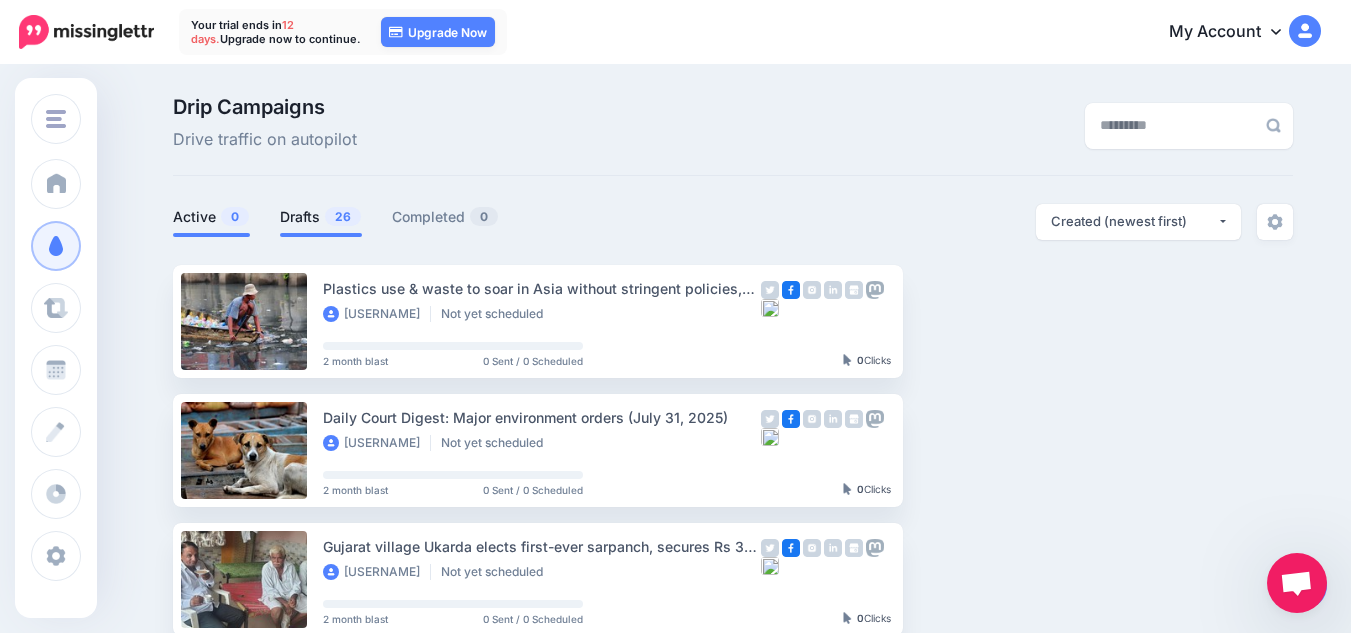 click on "Active  0" at bounding box center (211, 217) 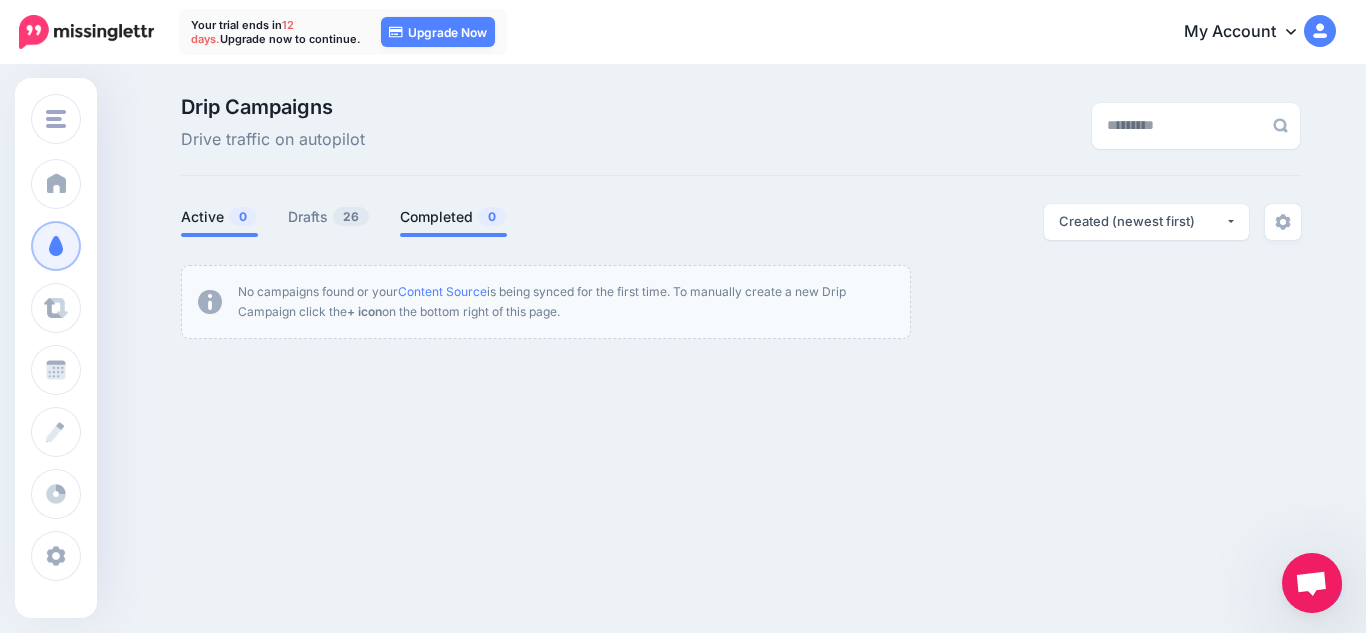 click on "Completed  0" at bounding box center (453, 217) 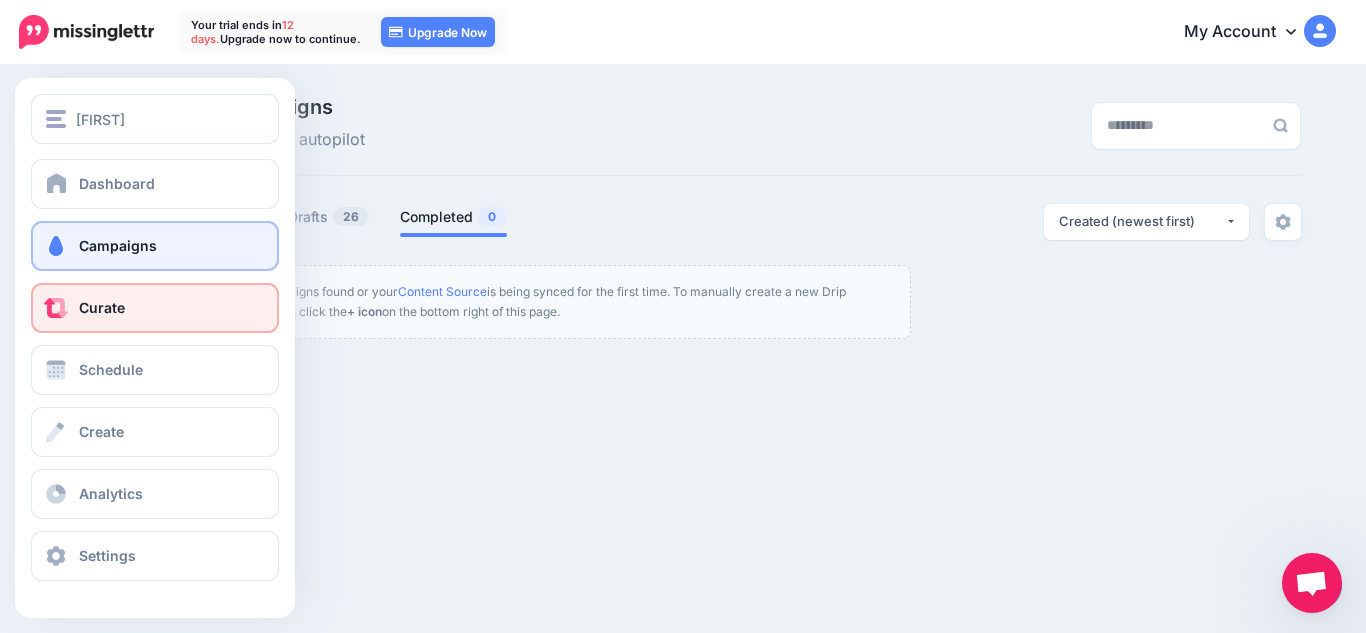 click at bounding box center (56, 308) 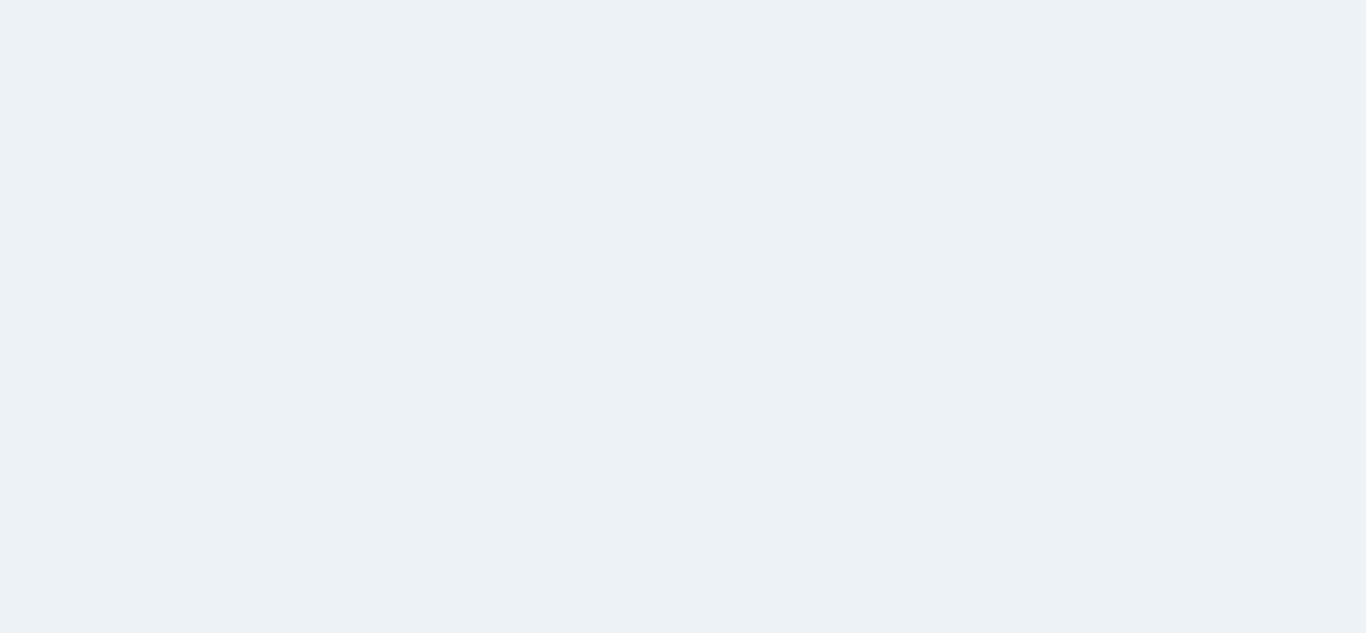 scroll, scrollTop: 0, scrollLeft: 0, axis: both 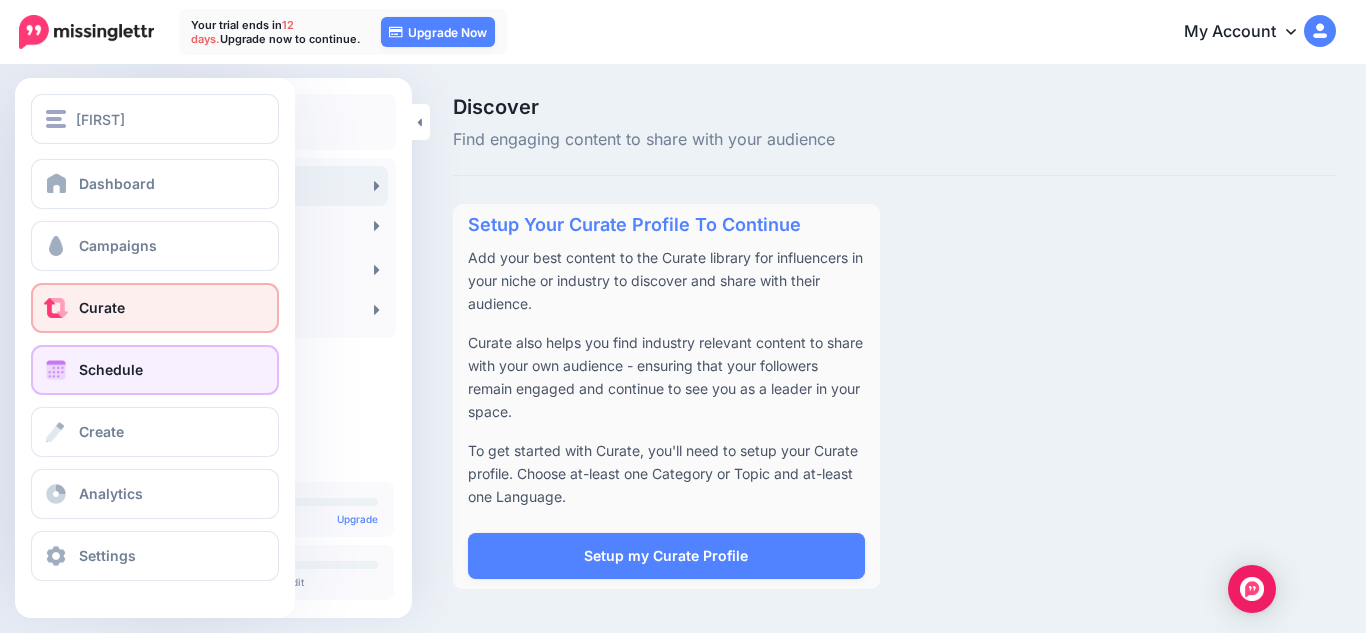 click on "Schedule" at bounding box center [155, 370] 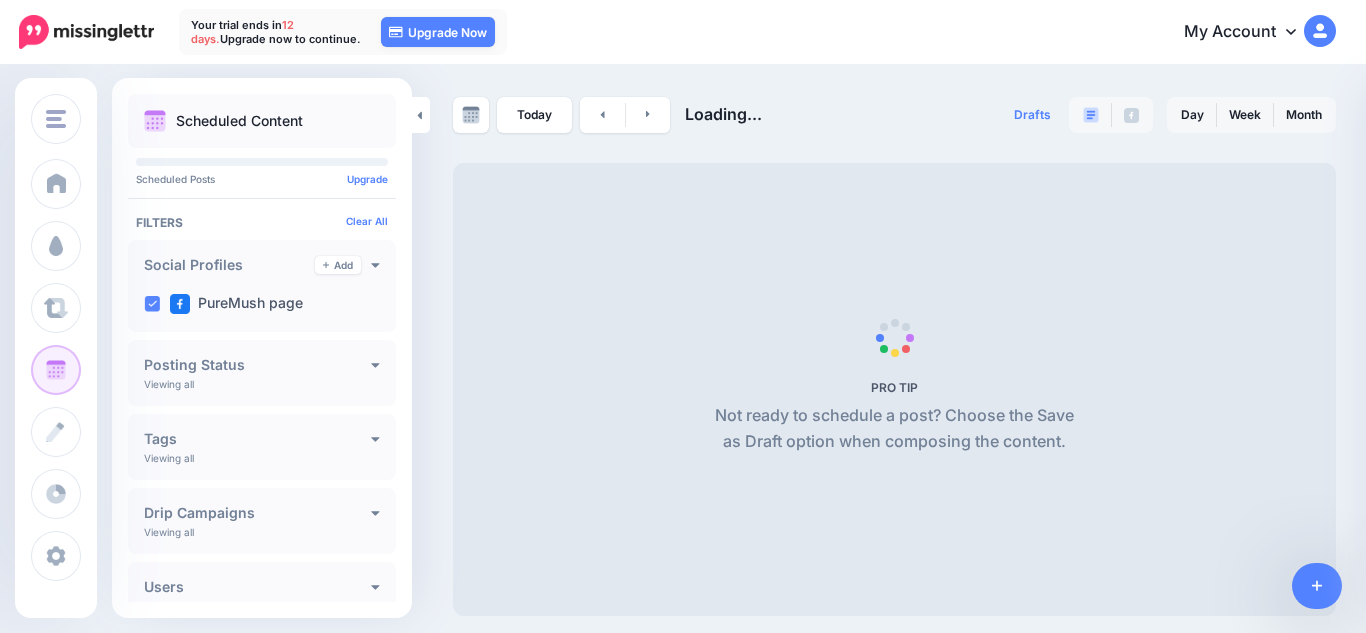 scroll, scrollTop: 0, scrollLeft: 0, axis: both 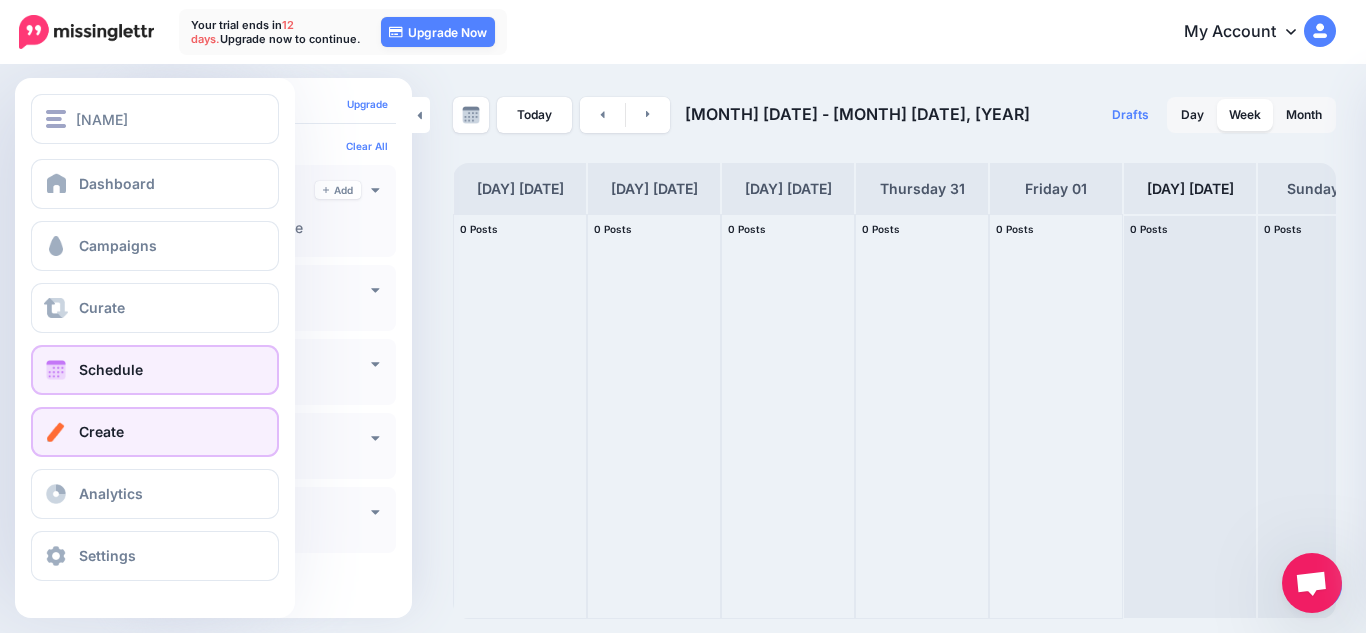 click on "Create" at bounding box center (155, 432) 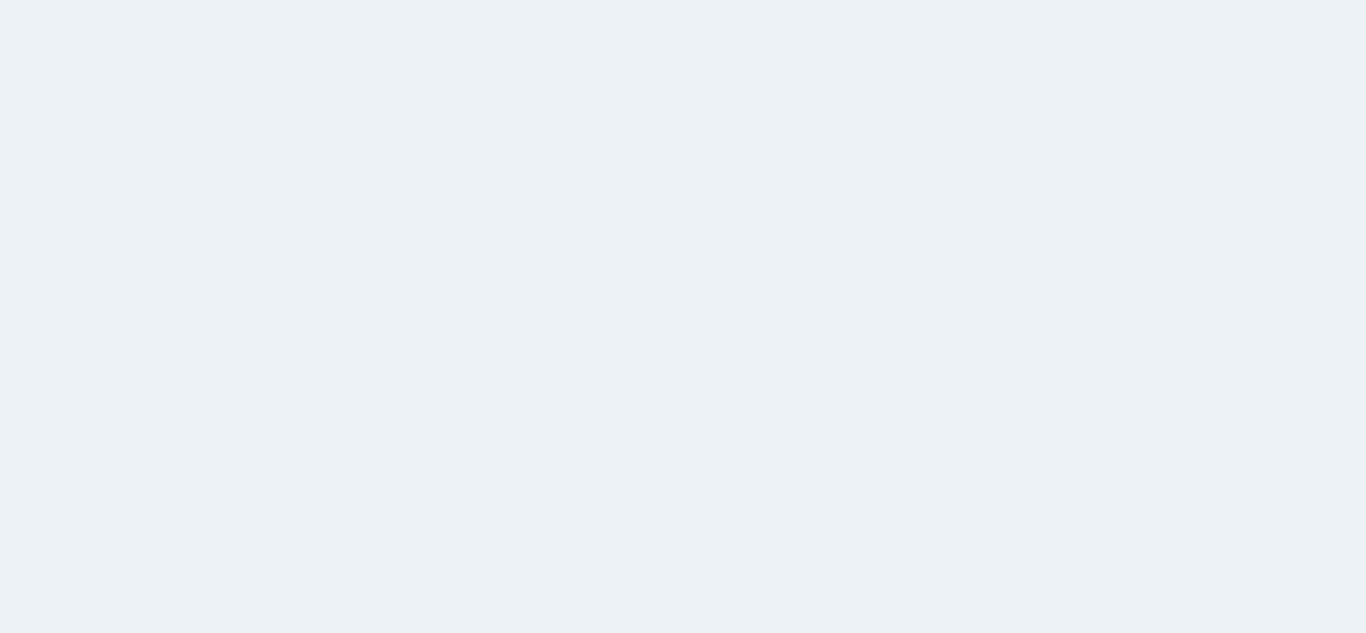 scroll, scrollTop: 0, scrollLeft: 0, axis: both 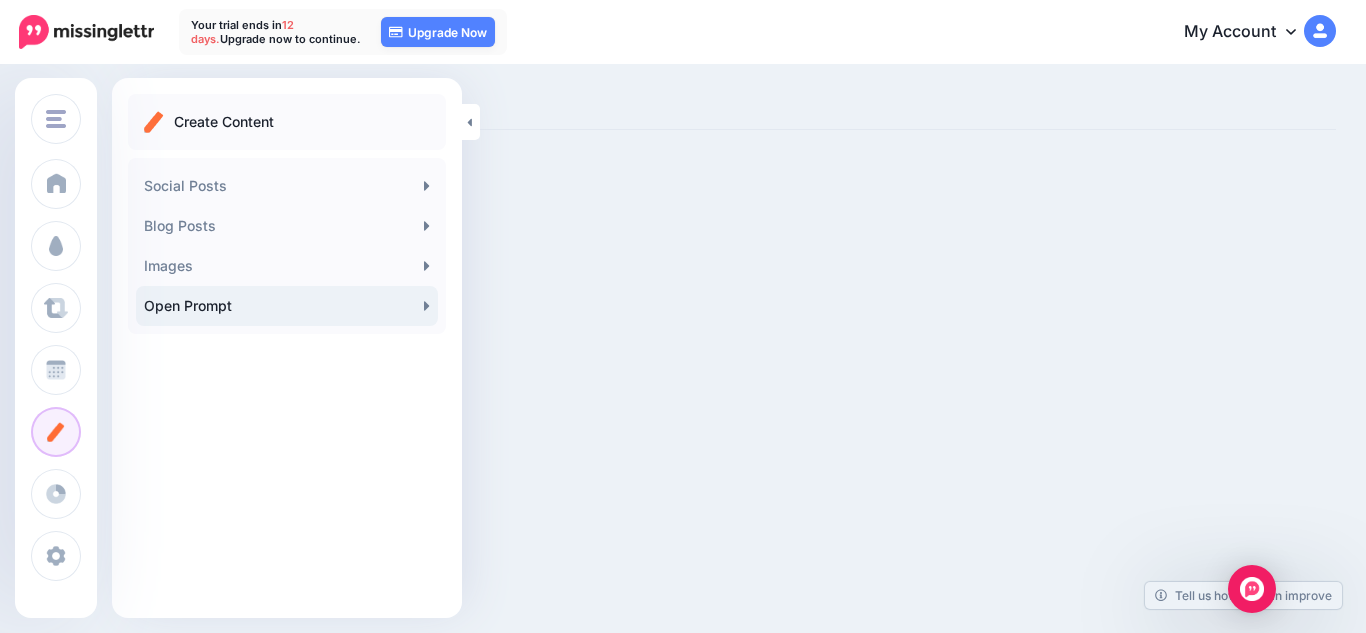 click on "Open Prompt" at bounding box center [287, 306] 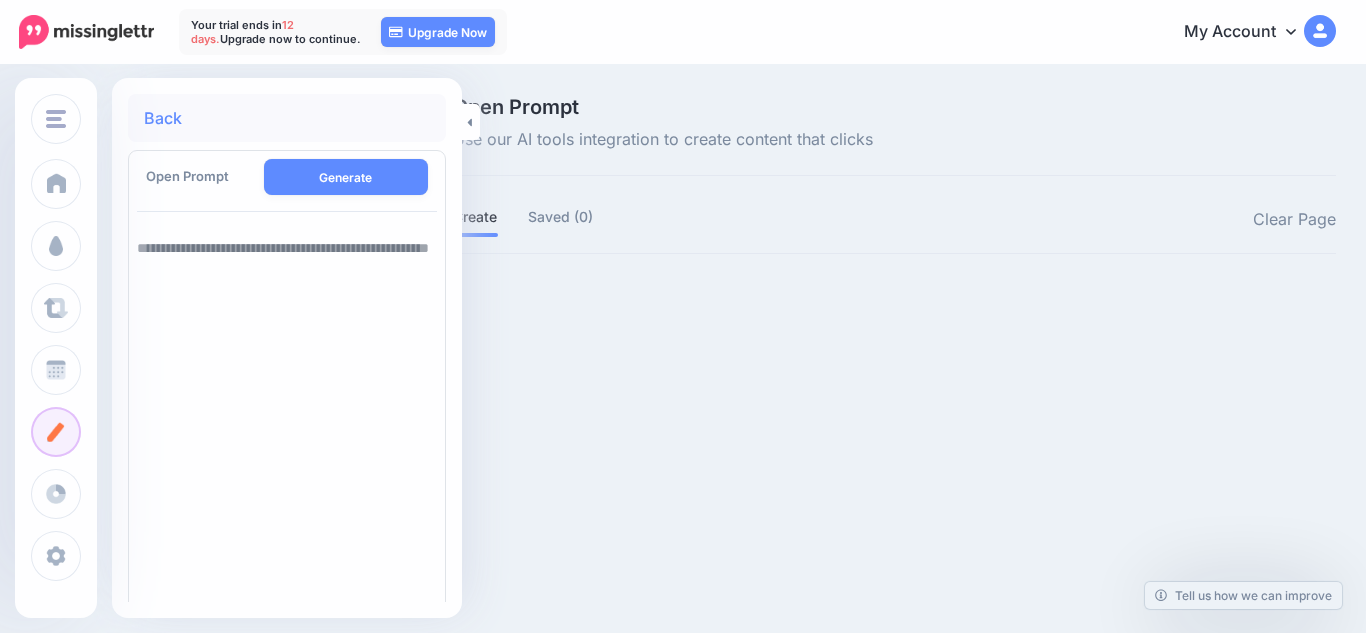 scroll, scrollTop: 0, scrollLeft: 0, axis: both 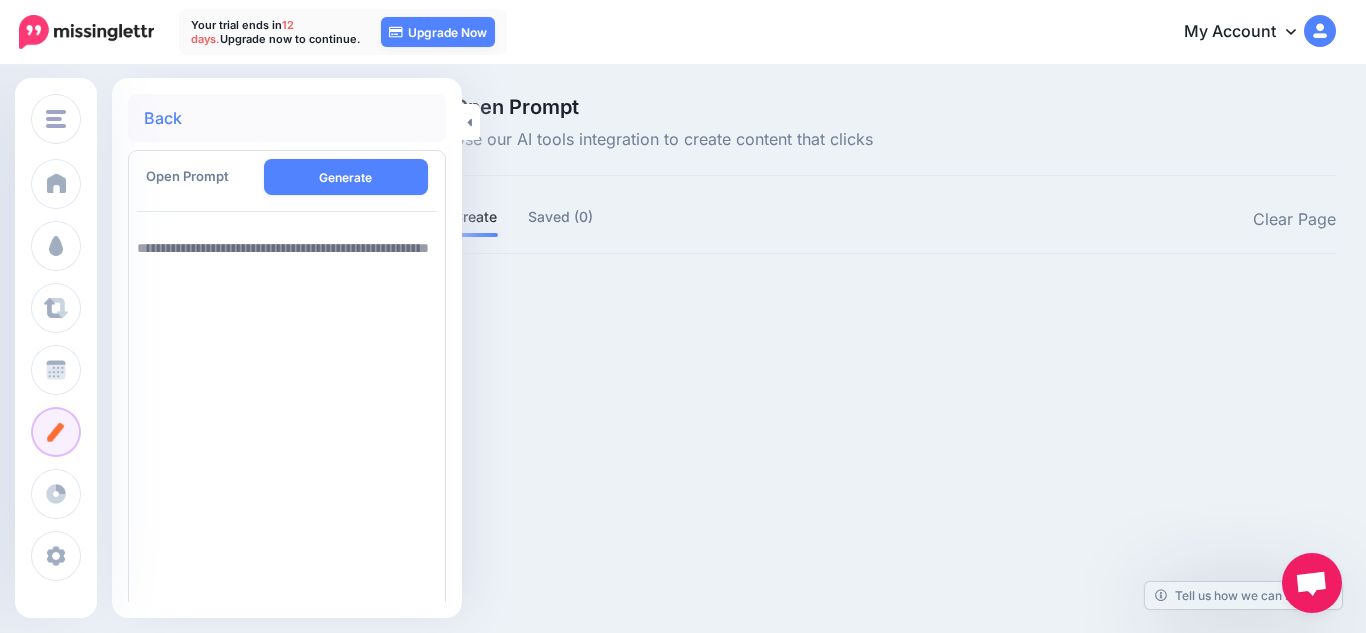 click at bounding box center [287, 476] 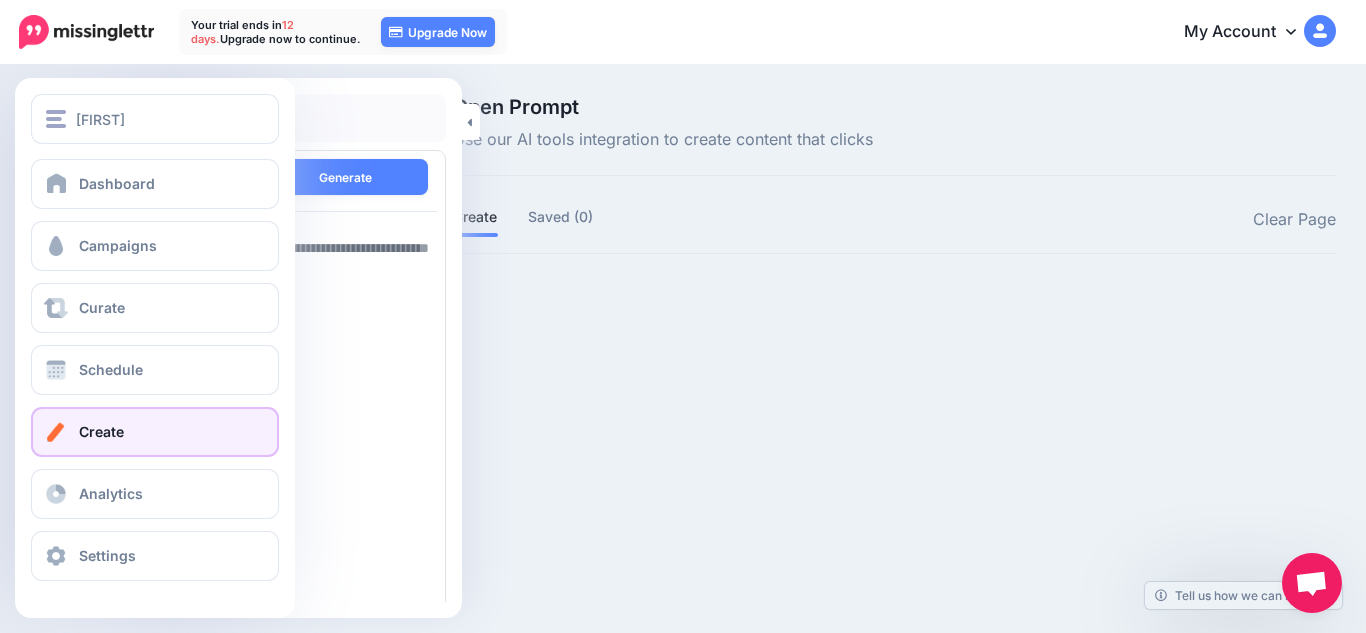 click on "Create" at bounding box center (155, 432) 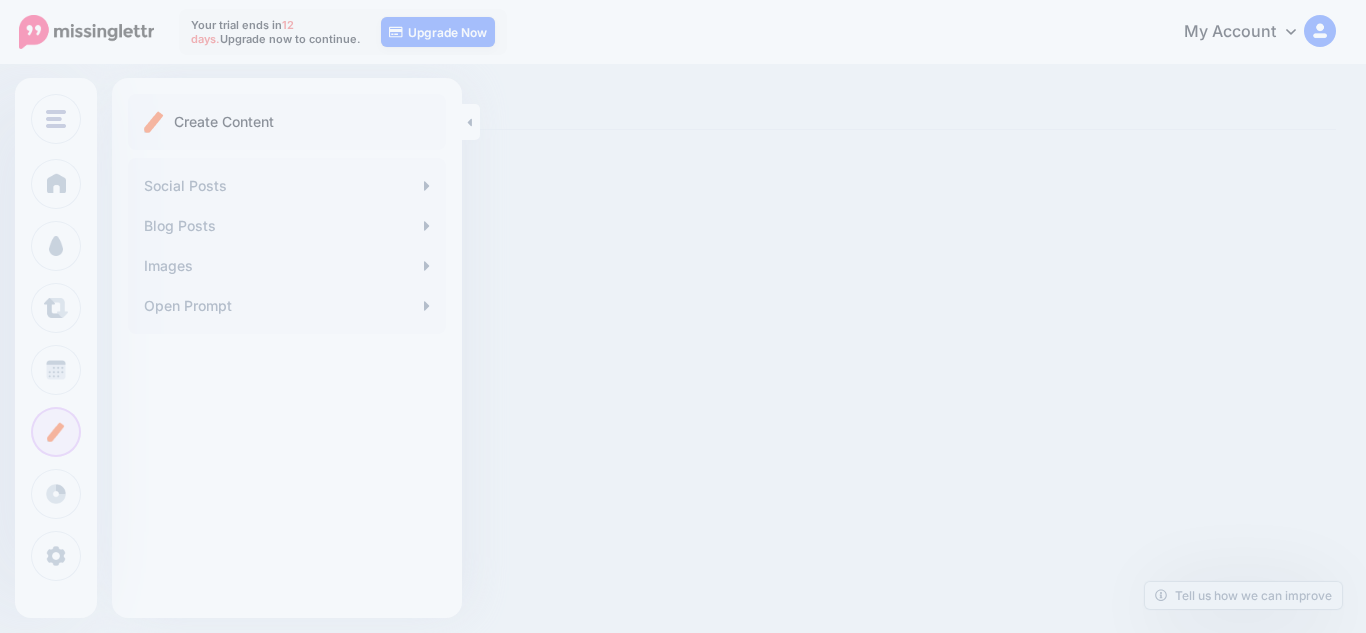 scroll, scrollTop: 0, scrollLeft: 0, axis: both 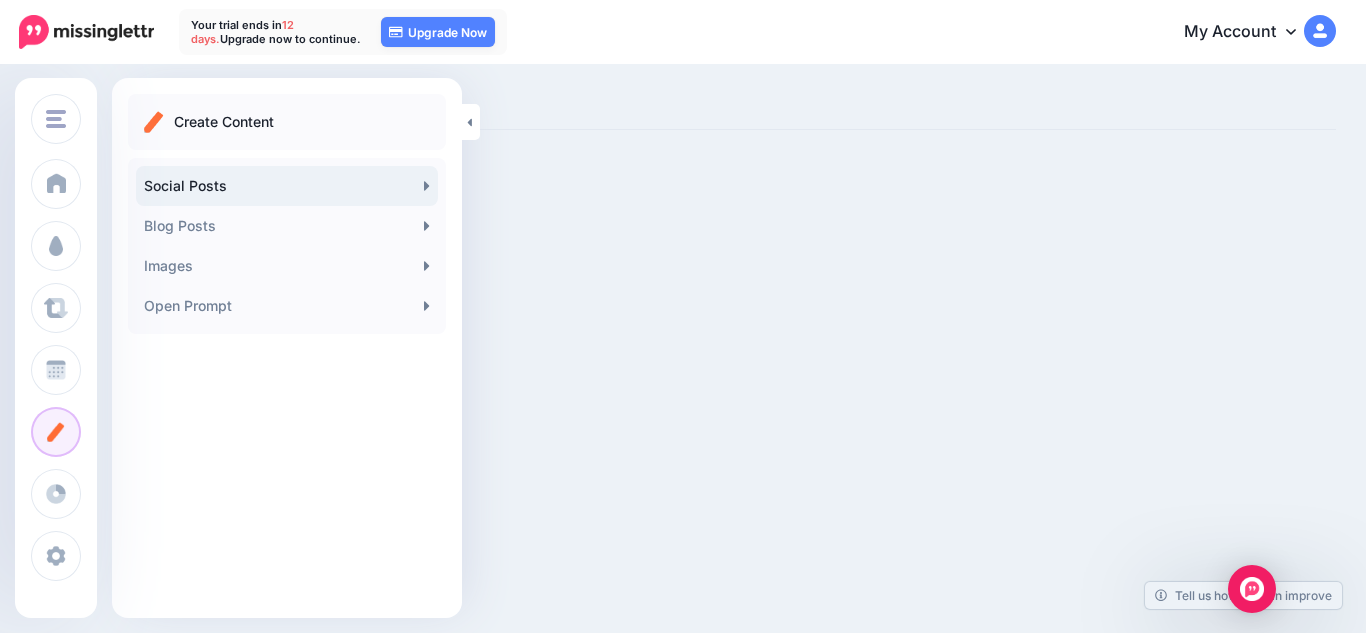 click on "Social Posts" at bounding box center (287, 186) 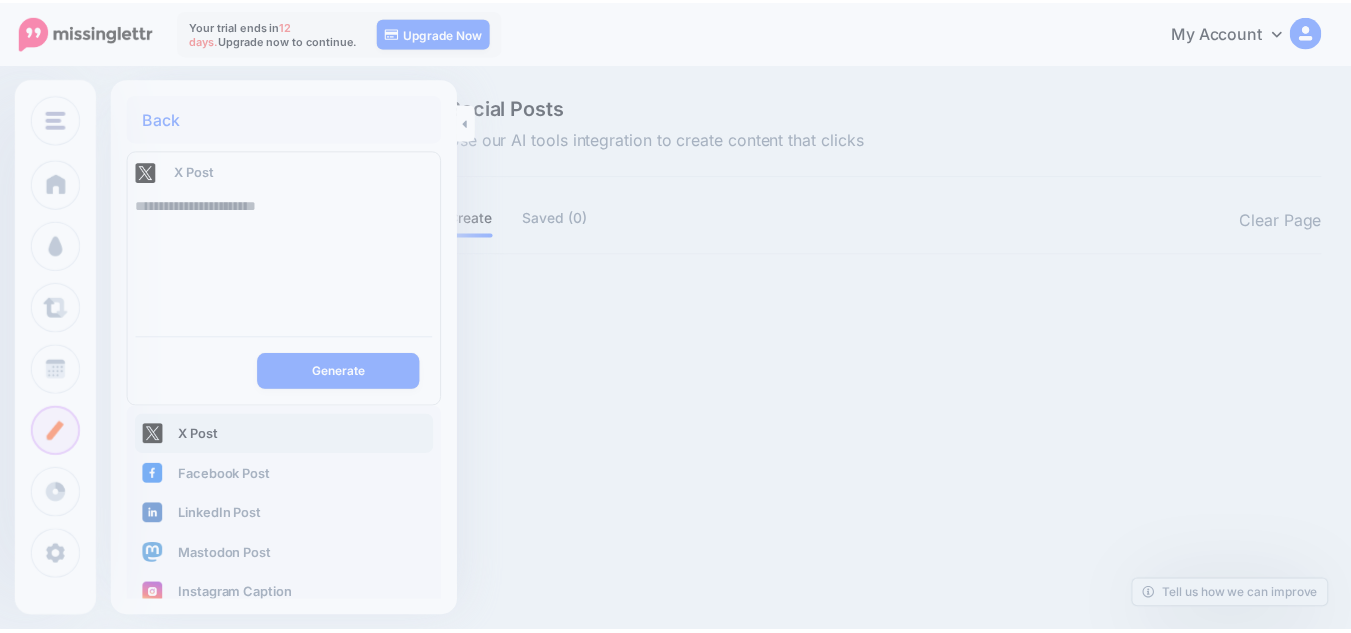 scroll, scrollTop: 0, scrollLeft: 0, axis: both 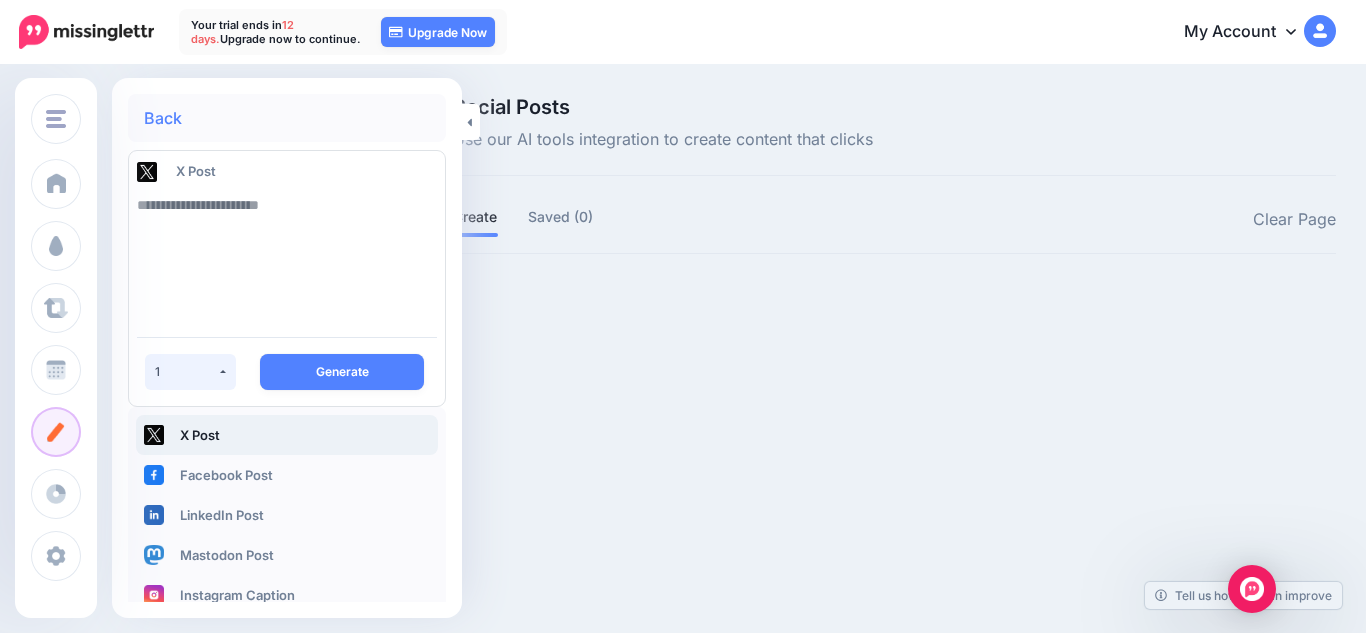 click on "1" at bounding box center [190, 372] 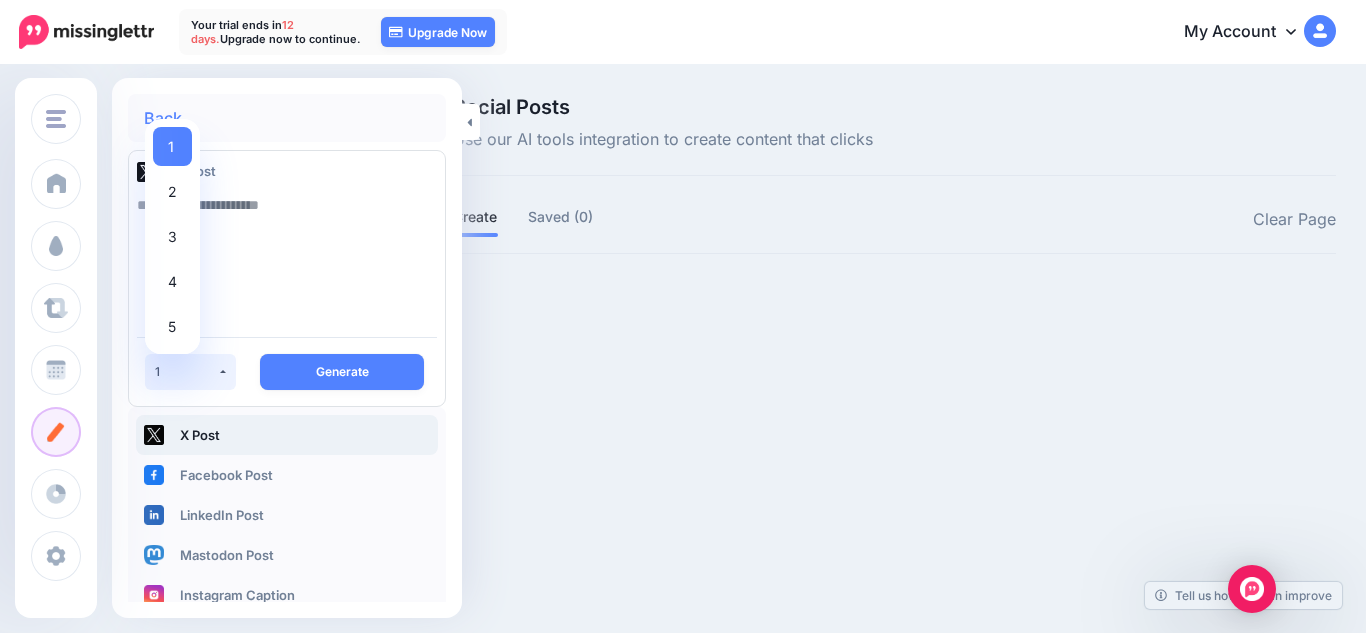 click on "1" at bounding box center [190, 372] 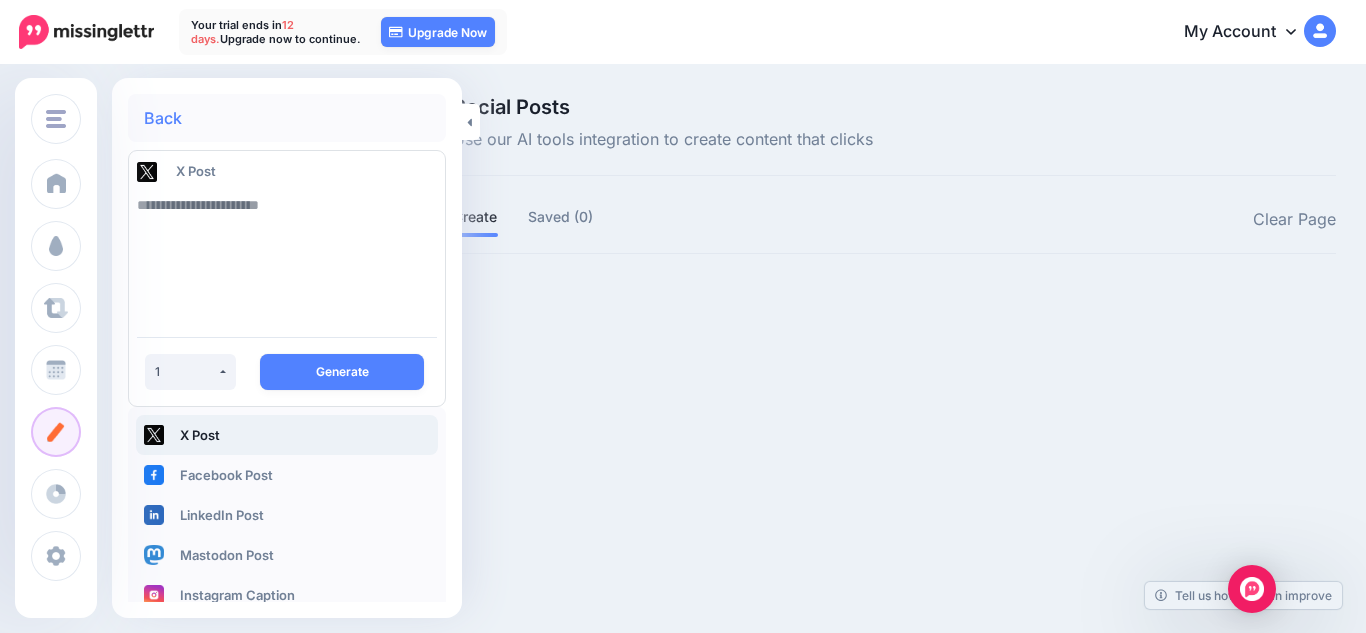 click at bounding box center [287, 253] 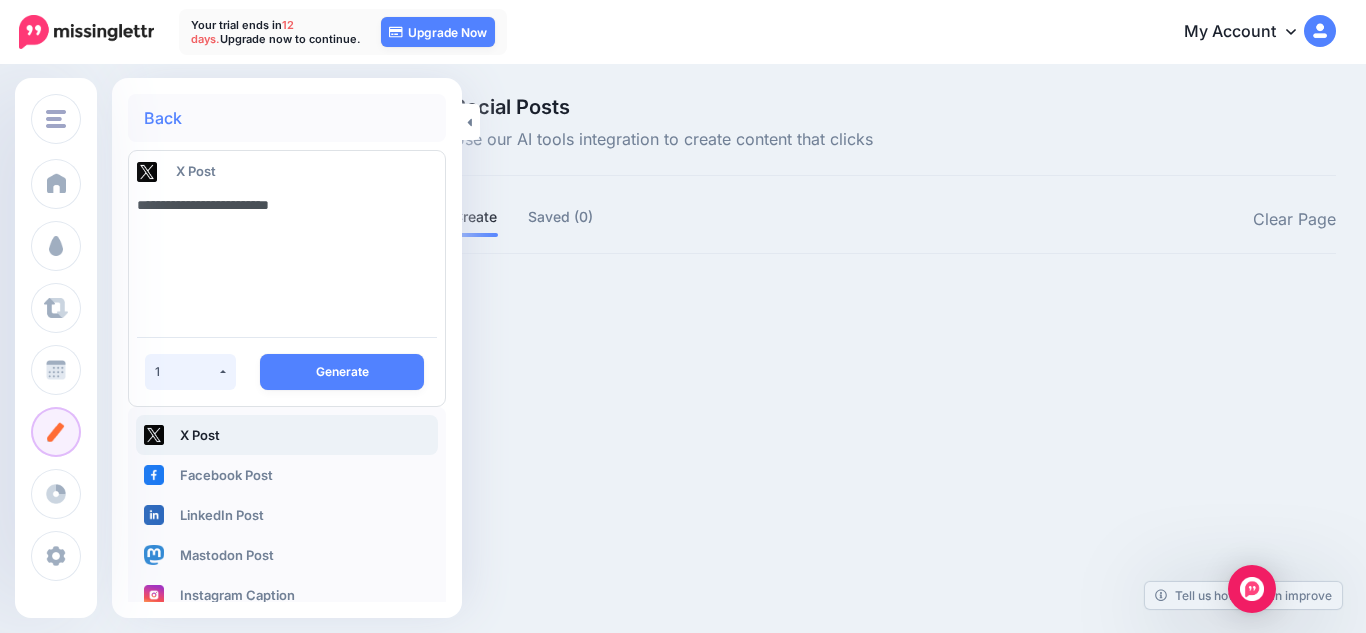 type on "**********" 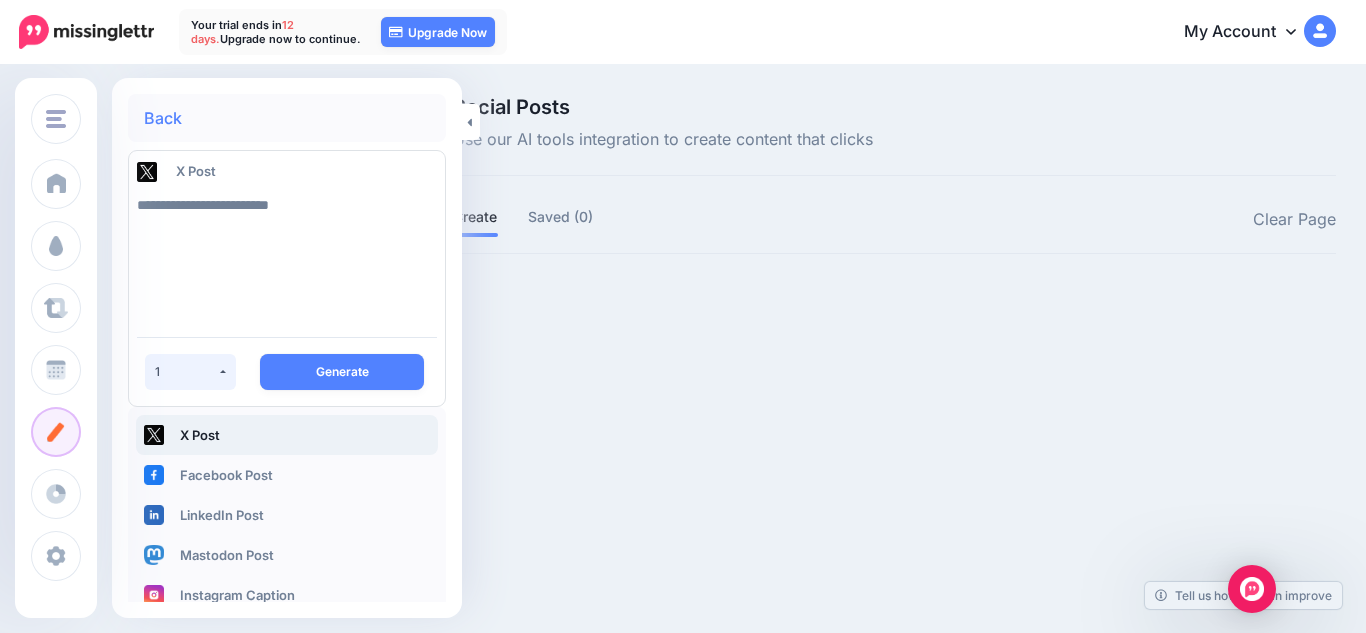 click on "1" at bounding box center (190, 372) 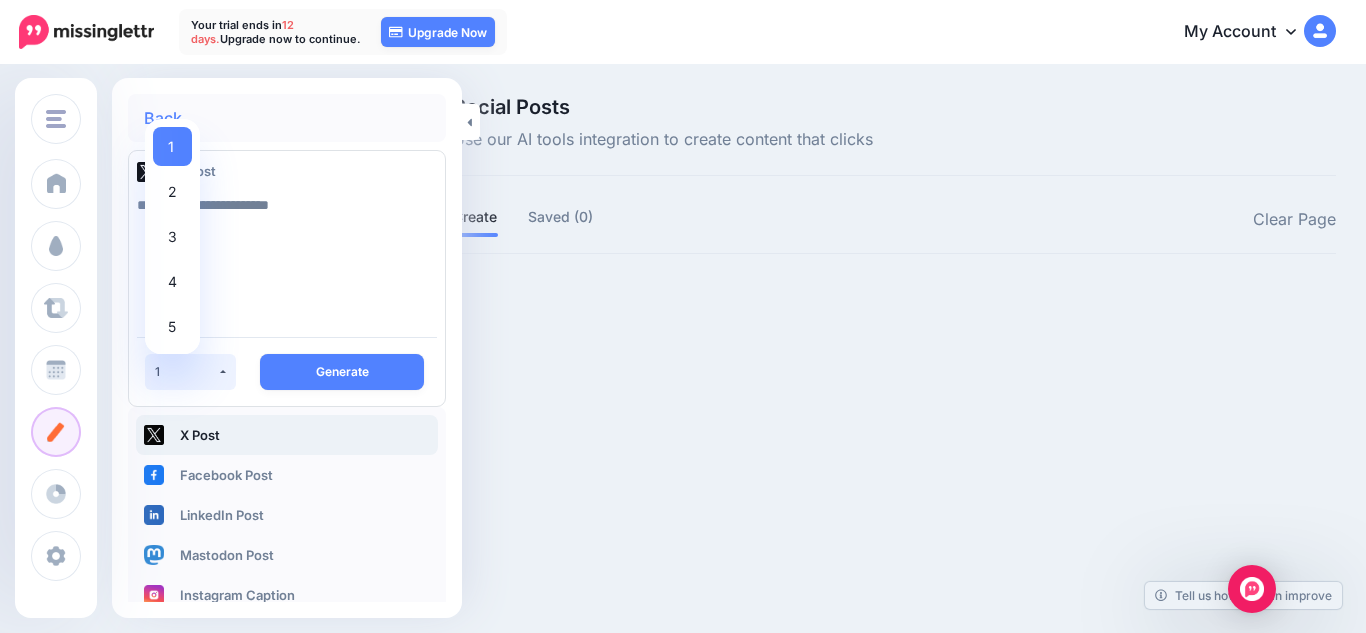 click on "[NUMBER] [NUMBER] [NUMBER] [NUMBER] [NUMBER]" at bounding box center [172, 236] 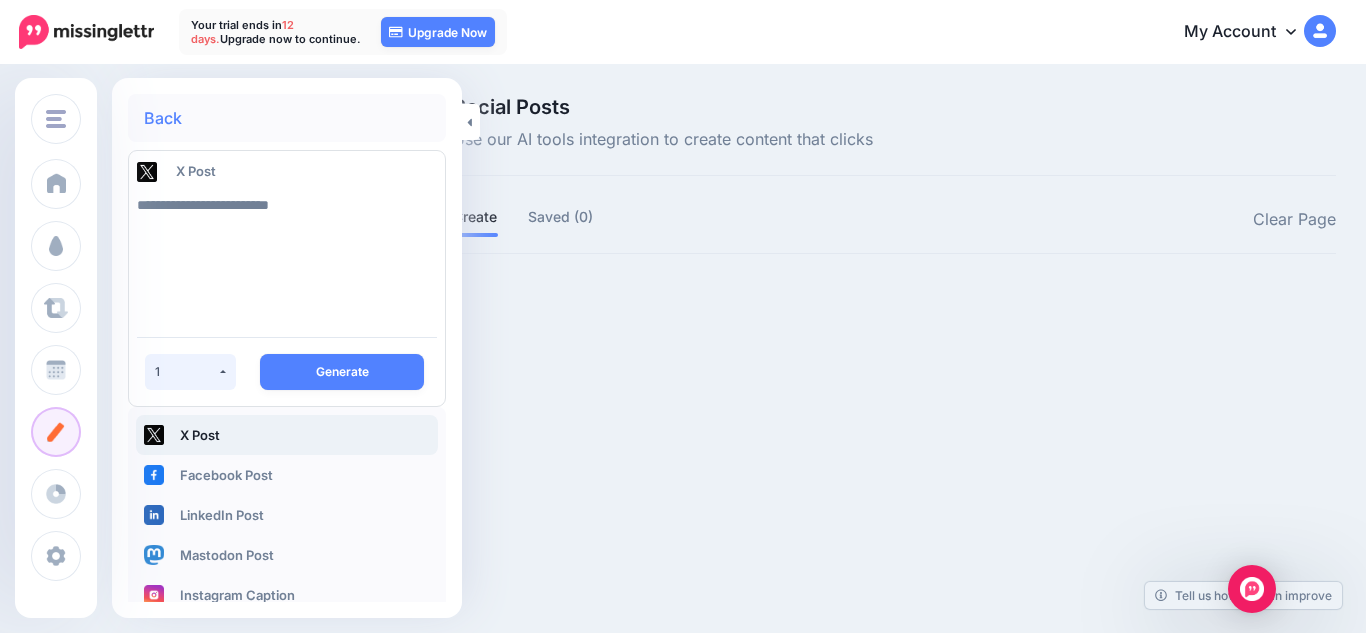 drag, startPoint x: 209, startPoint y: 373, endPoint x: 190, endPoint y: 276, distance: 98.84331 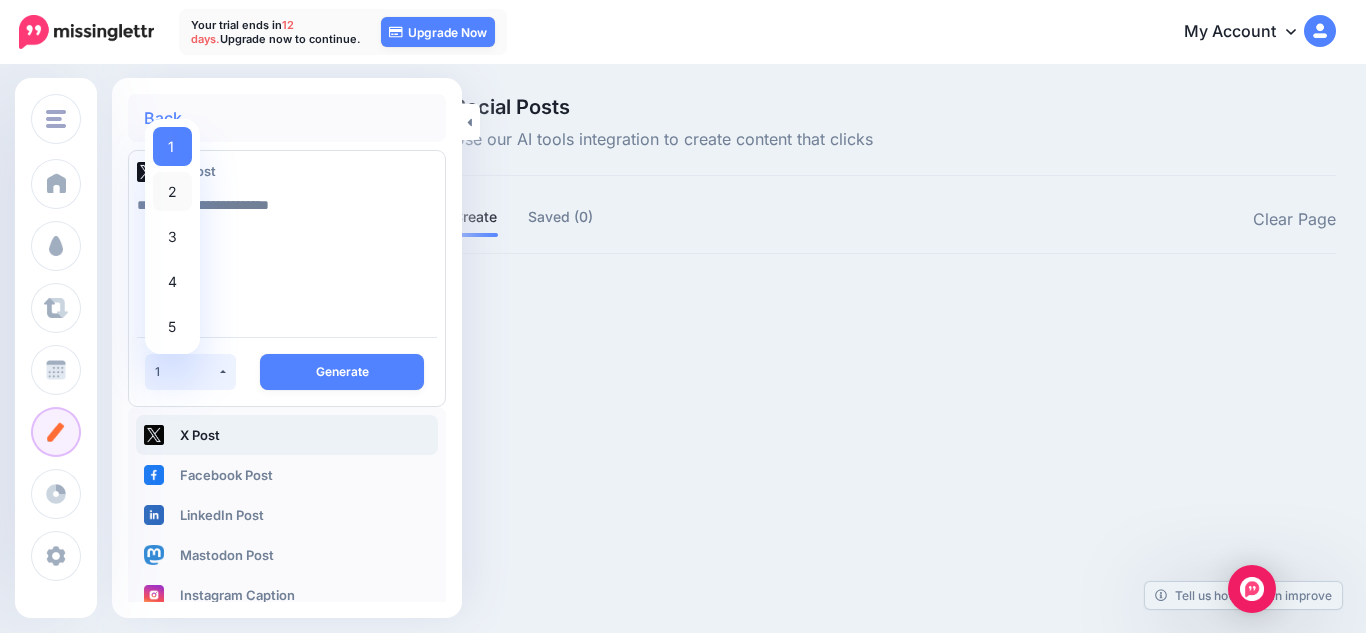 click on "2" at bounding box center (172, 191) 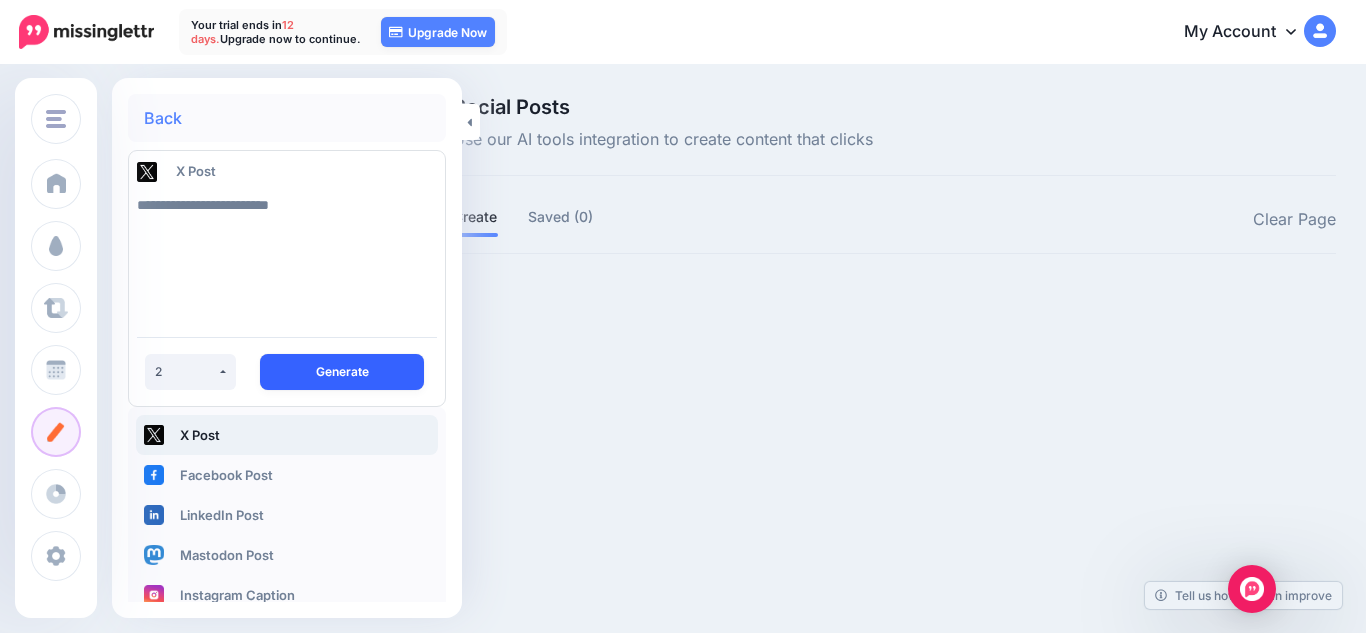 click on "Generate" at bounding box center (342, 372) 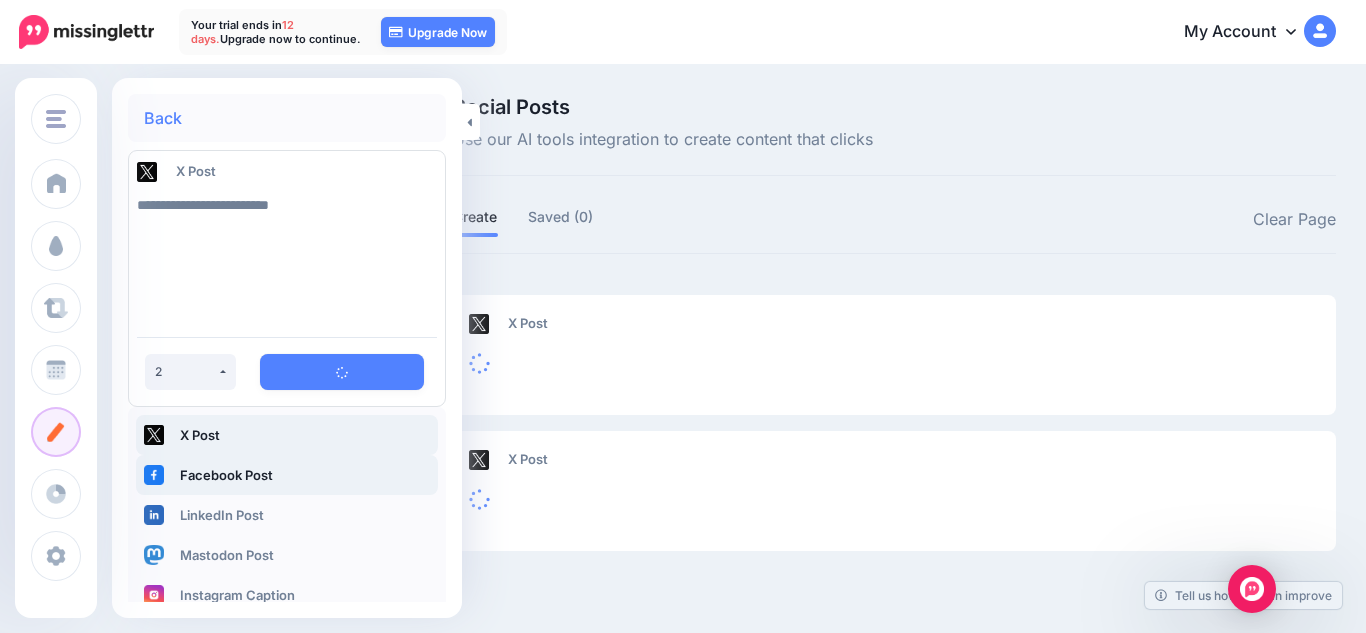 click on "Facebook Post" at bounding box center [287, 475] 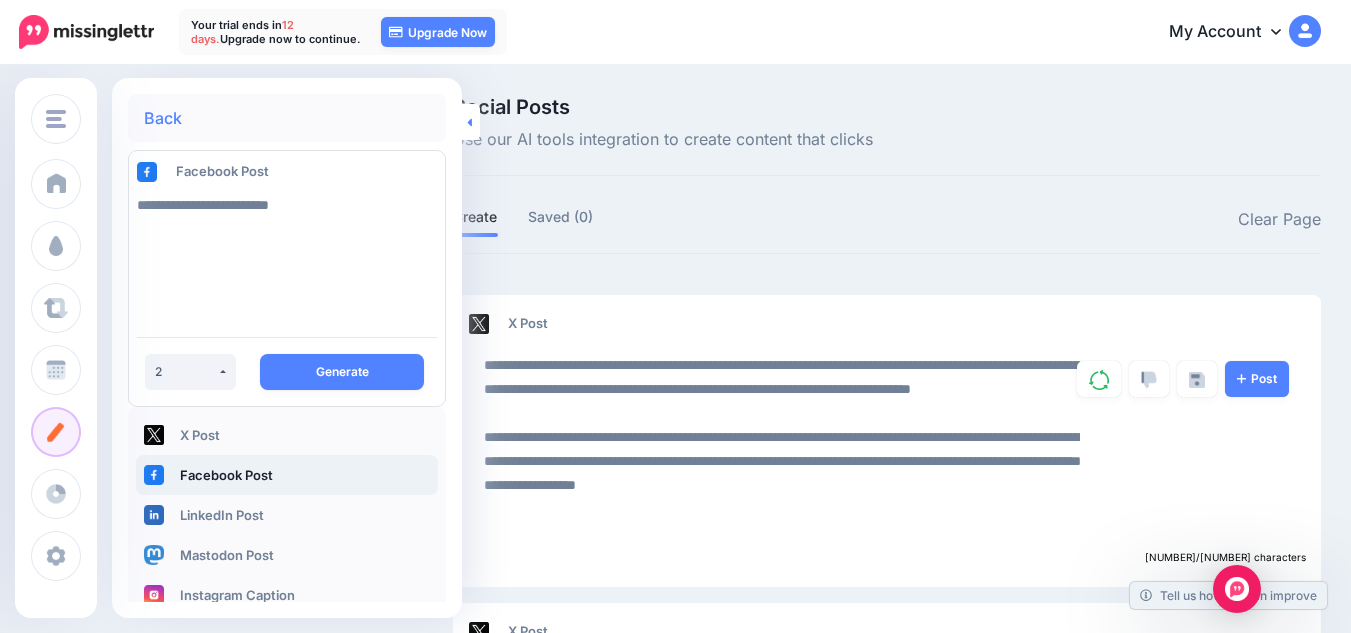 click 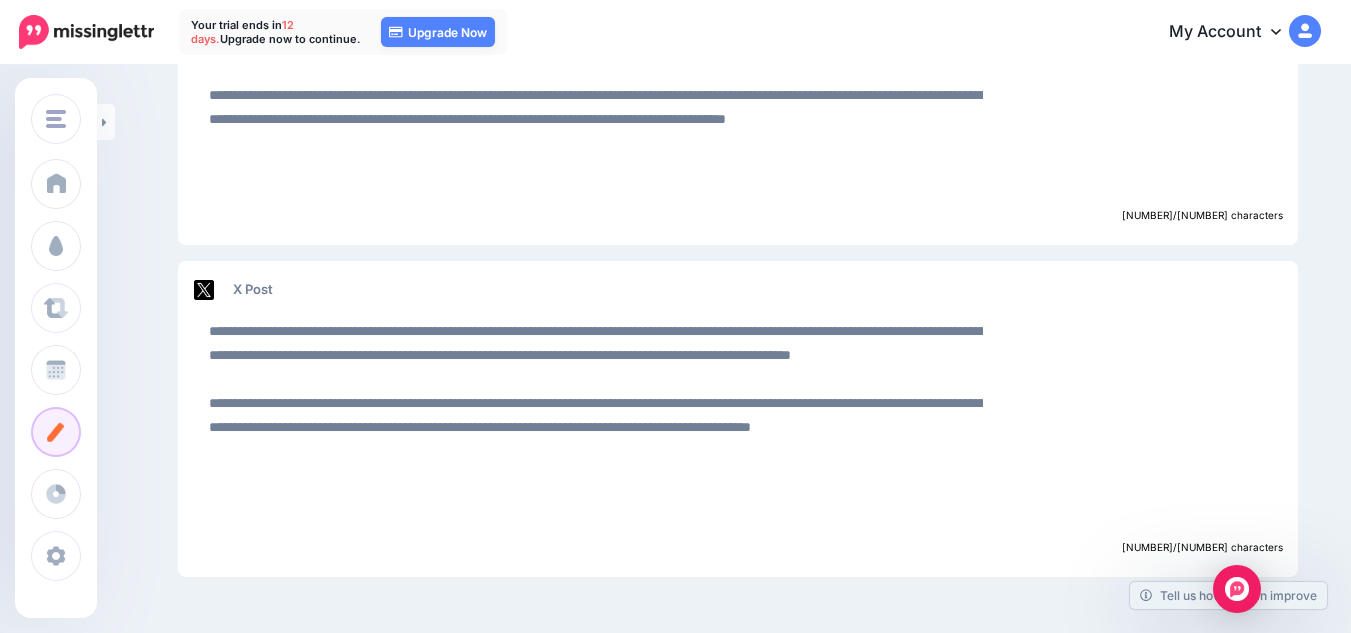 scroll, scrollTop: 357, scrollLeft: 0, axis: vertical 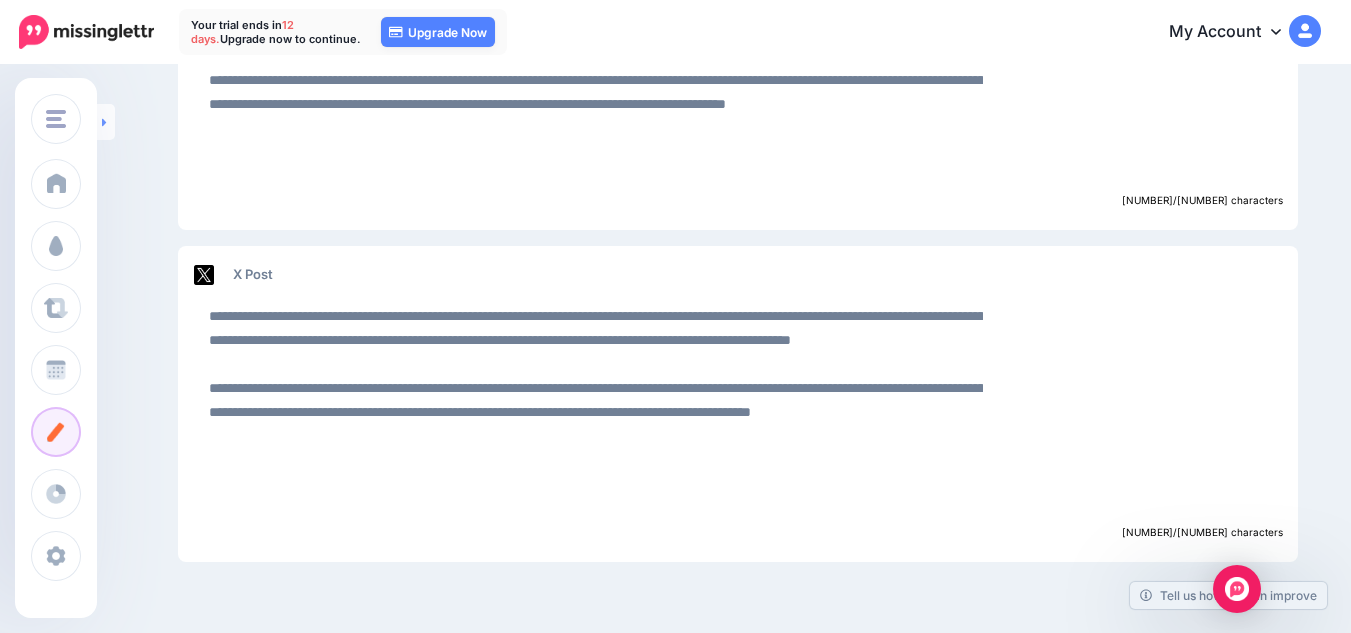 click at bounding box center [106, 122] 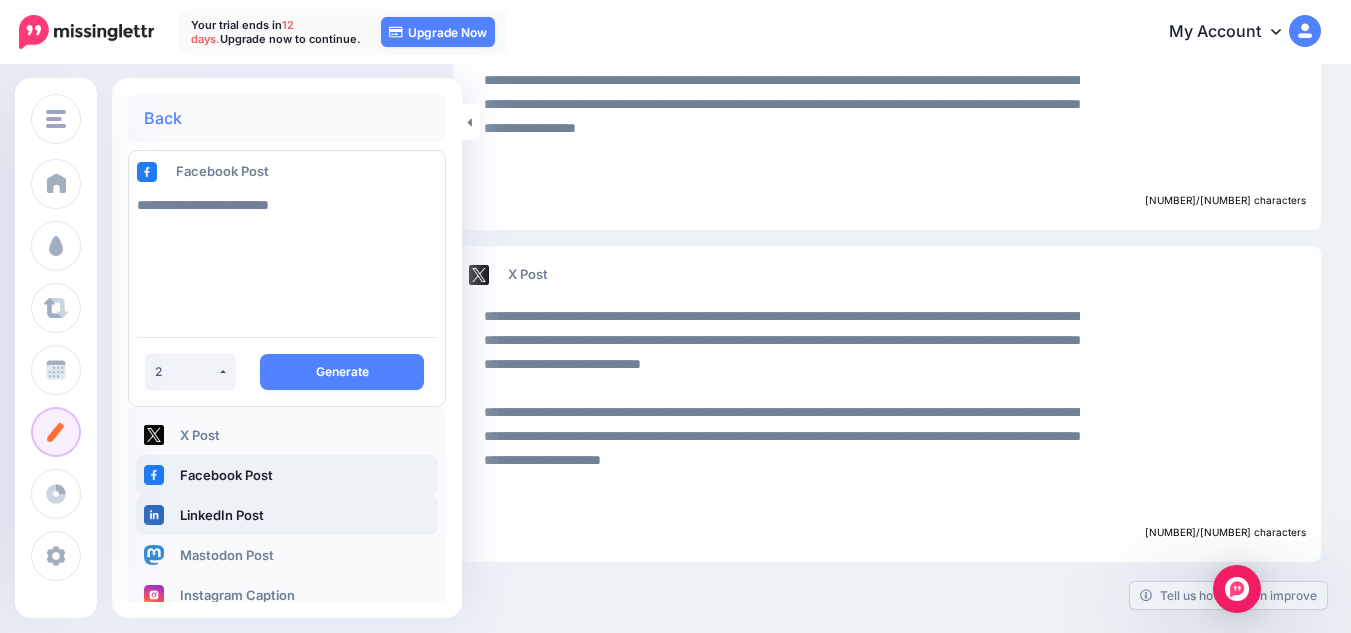 click on "LinkedIn Post" at bounding box center (287, 515) 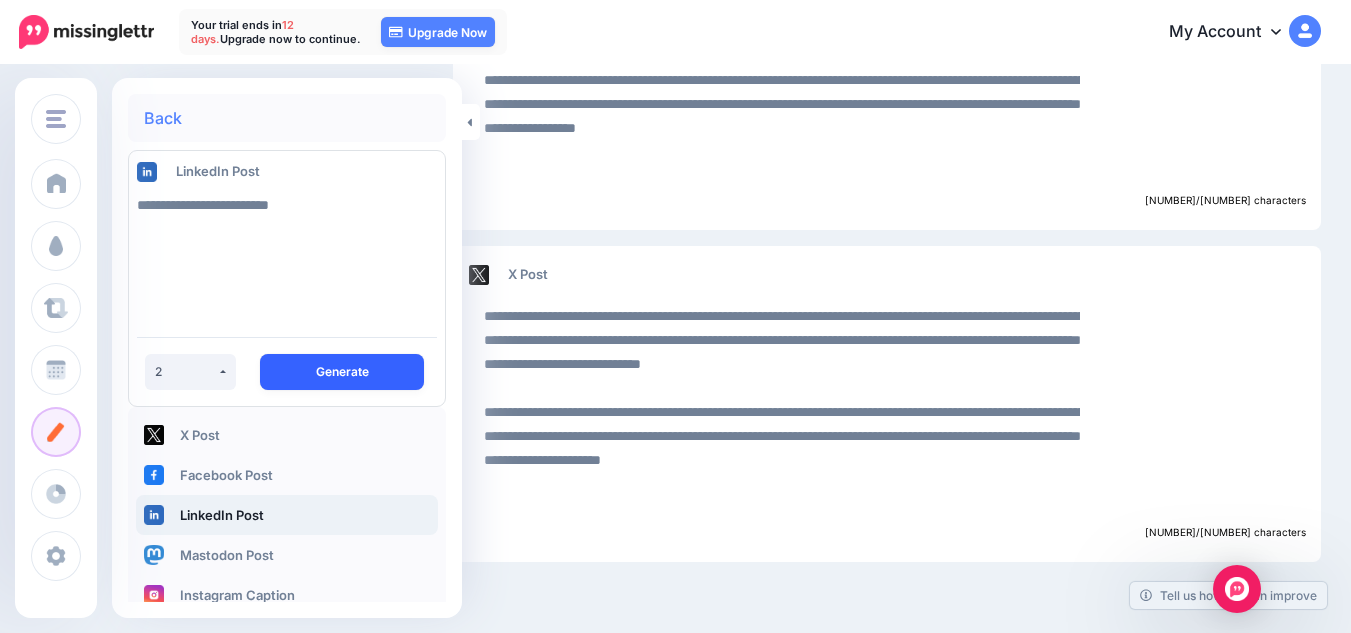 click on "Generate" at bounding box center [342, 372] 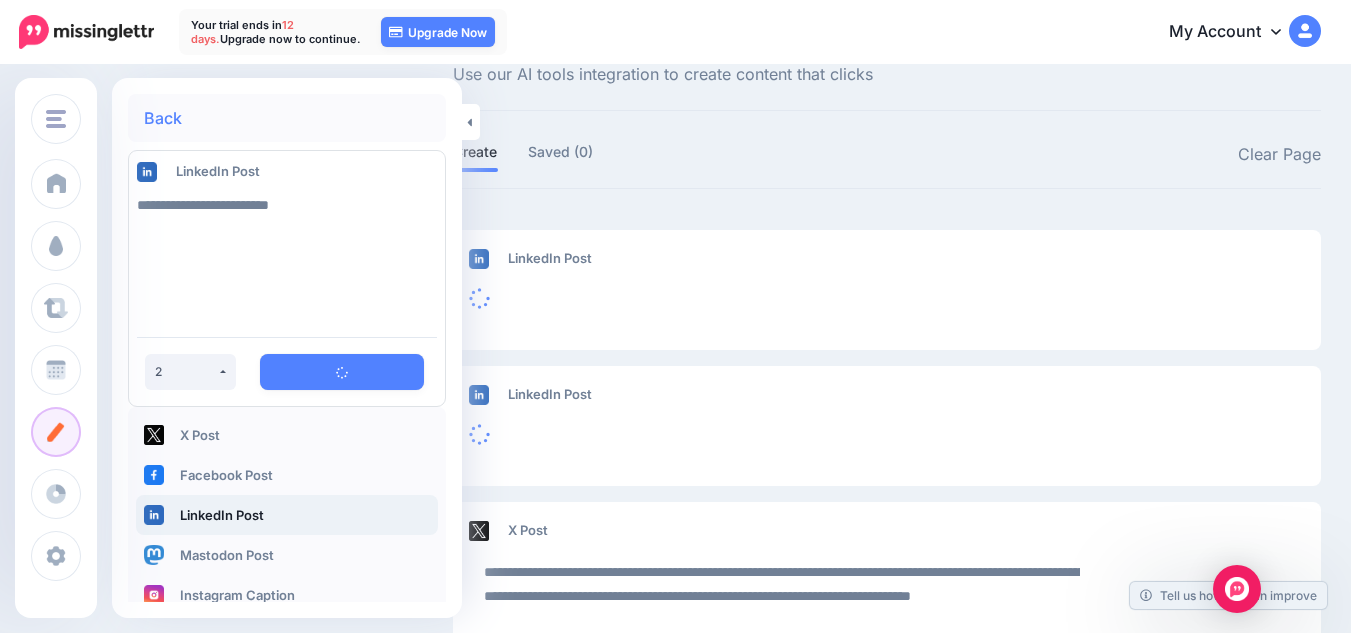 scroll, scrollTop: 100, scrollLeft: 0, axis: vertical 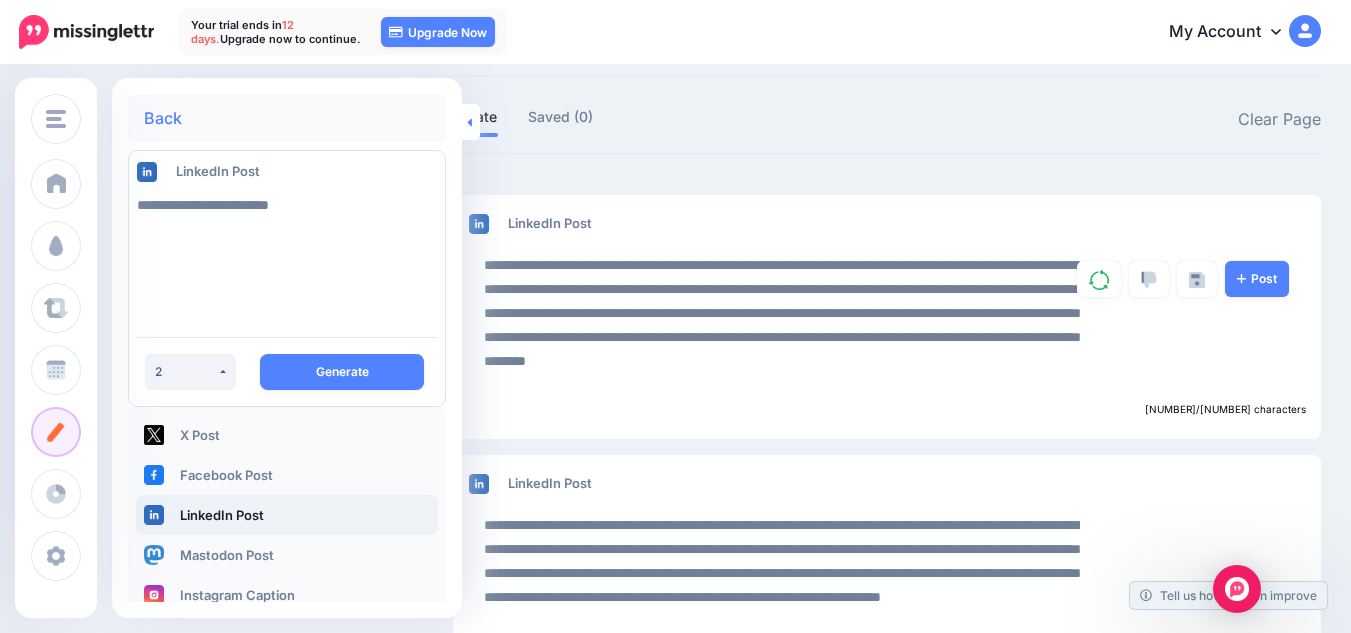 click at bounding box center [471, 122] 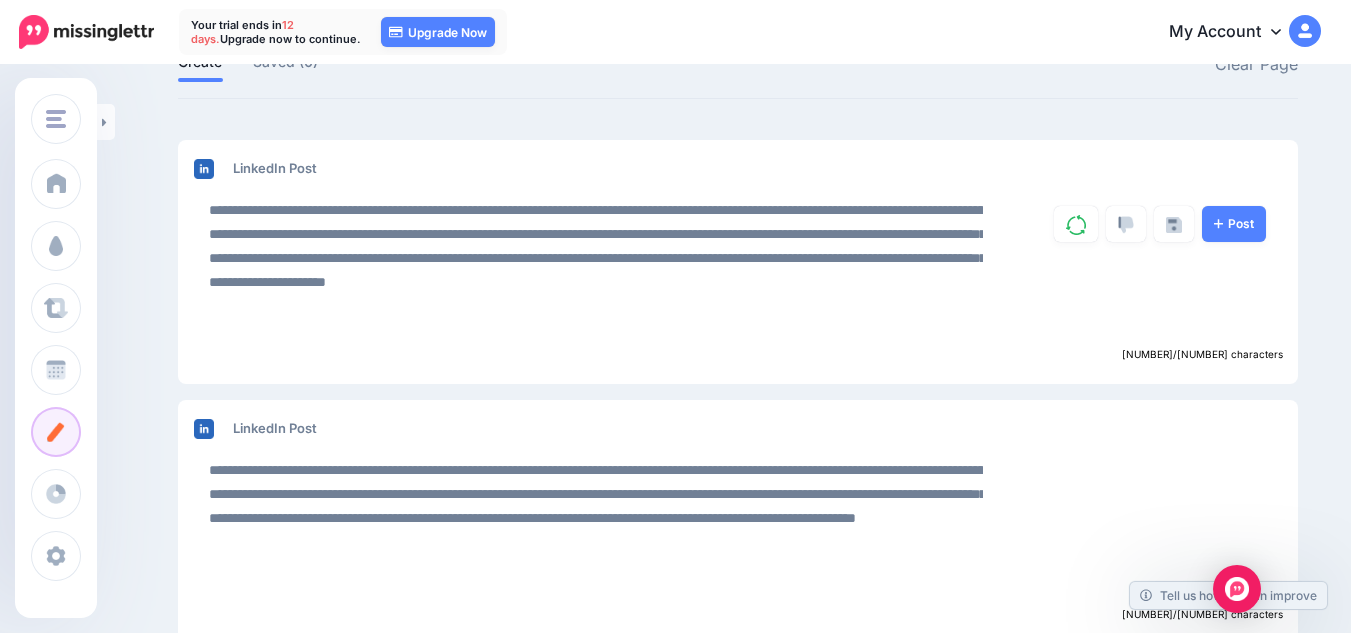 scroll, scrollTop: 200, scrollLeft: 0, axis: vertical 